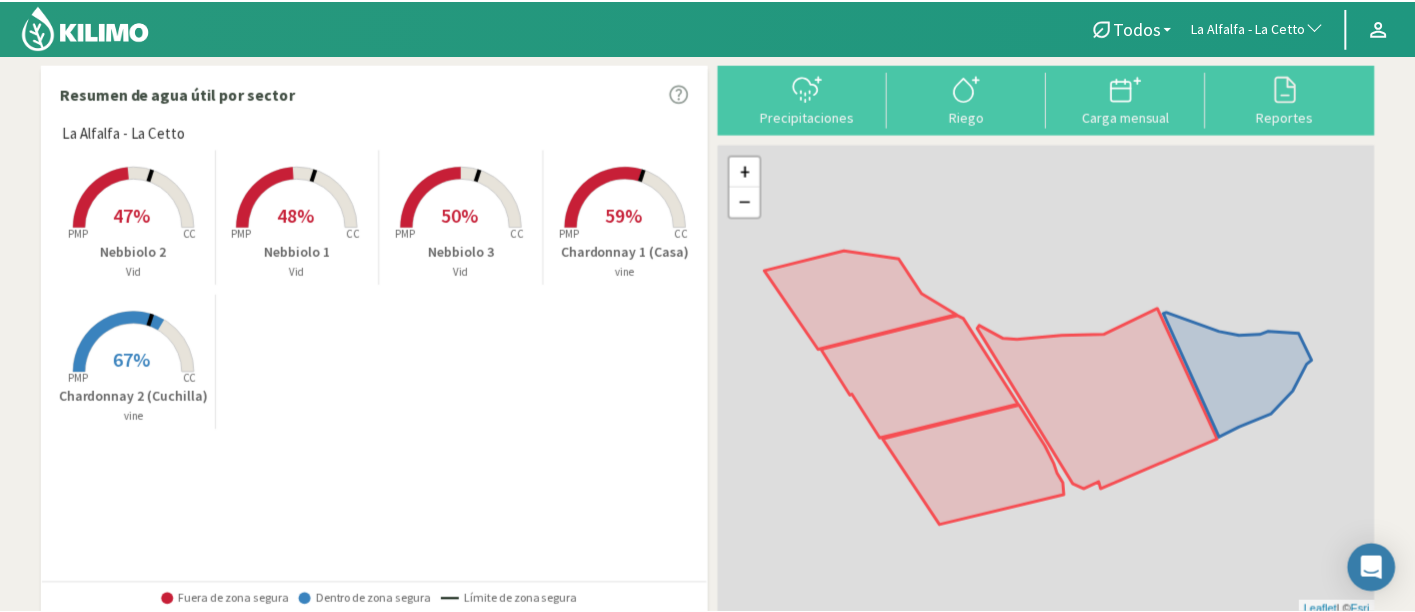 scroll, scrollTop: 0, scrollLeft: 0, axis: both 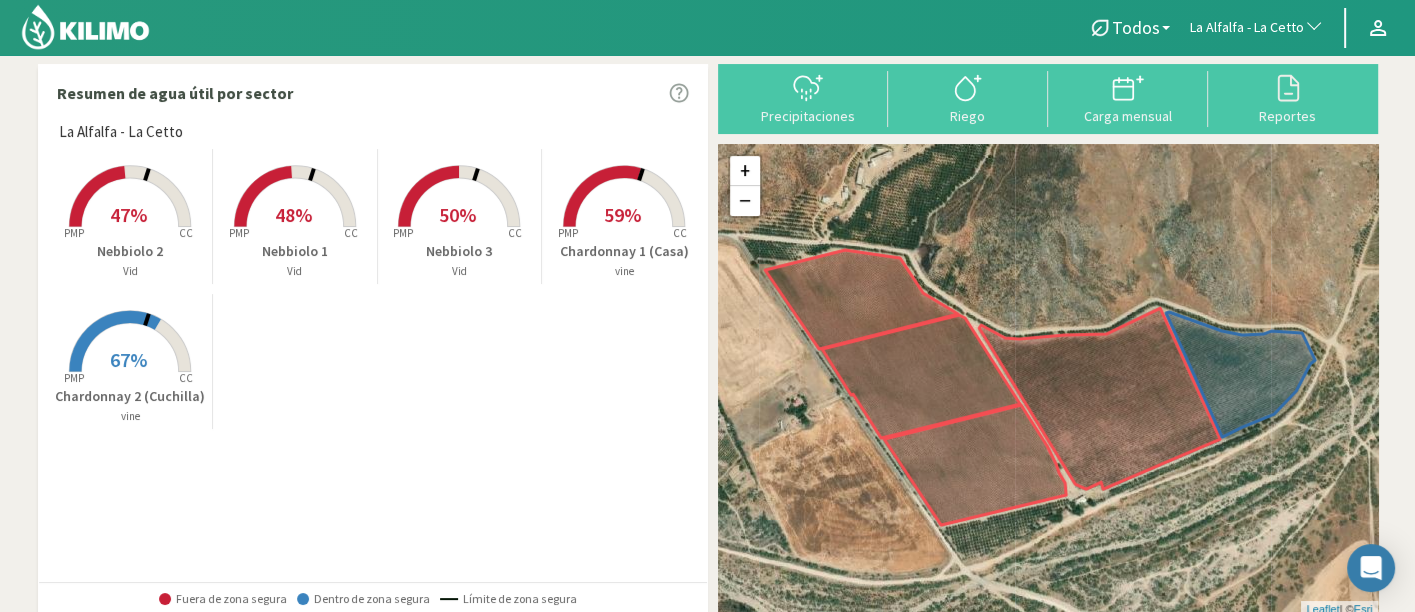 click on "La Alfalfa - La Cetto" at bounding box center (1247, 28) 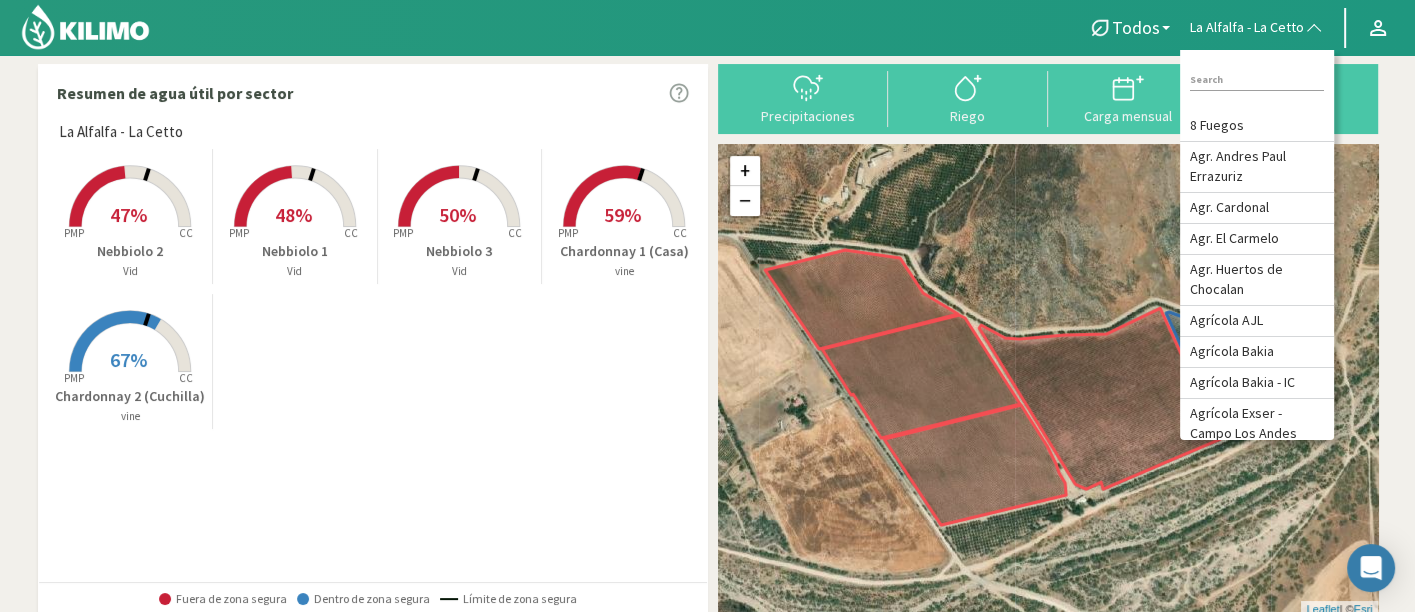 click on "+ − Leaflet  | ©  Esri" at bounding box center [1048, 380] 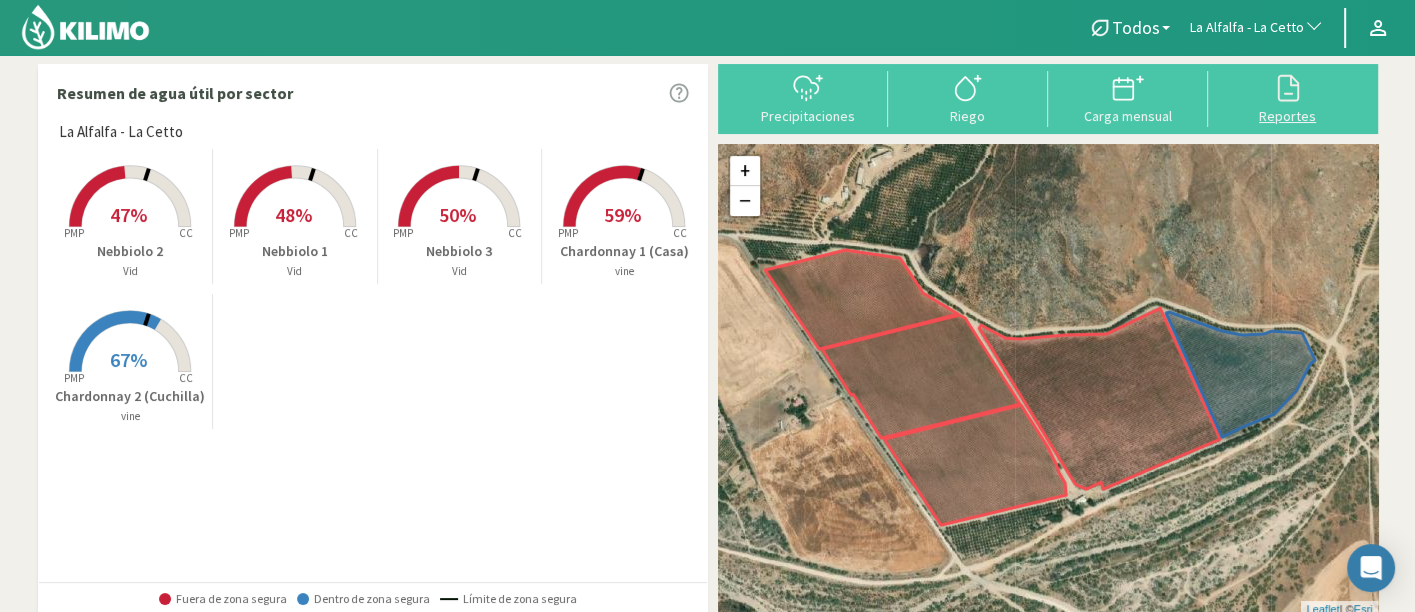 click on "Reportes" at bounding box center [1288, 116] 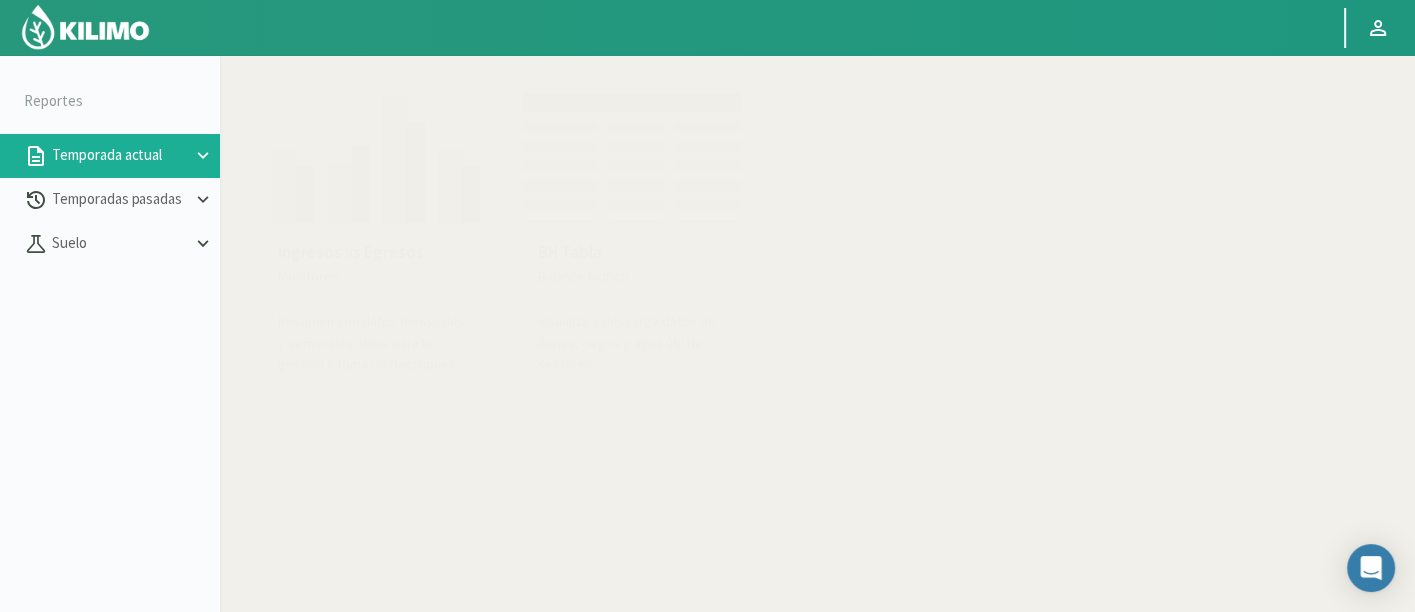 click at bounding box center (372, 153) 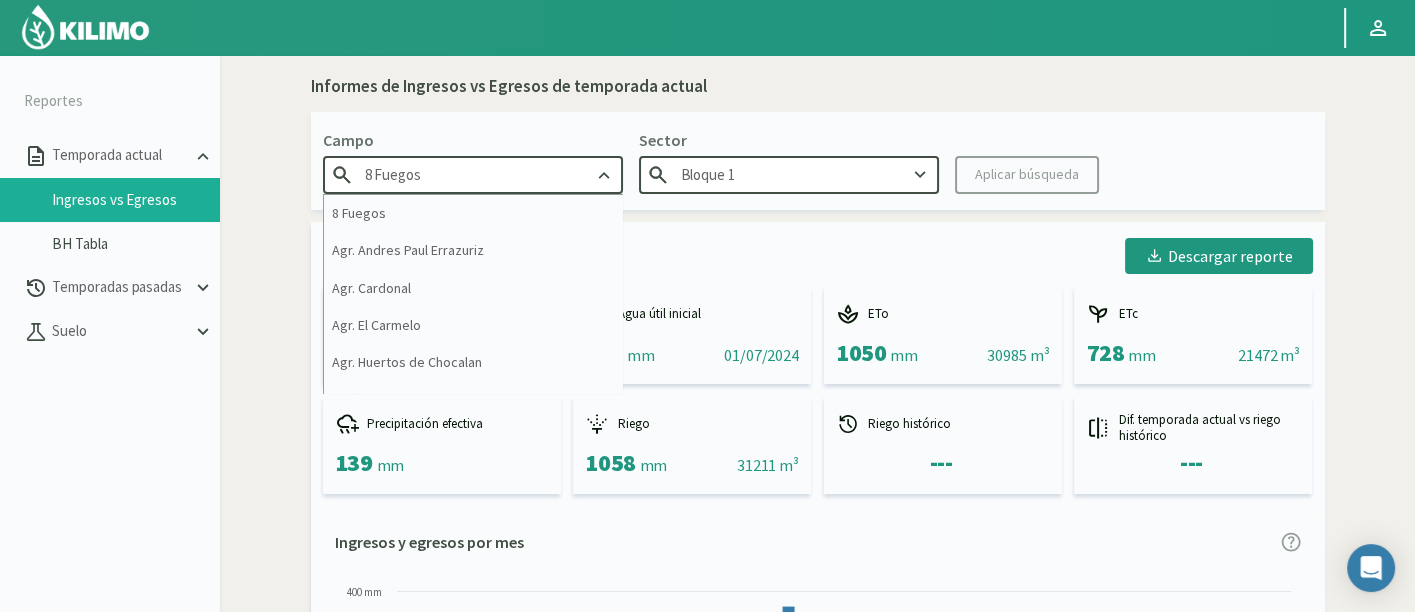 click on "8 Fuegos" at bounding box center [473, 174] 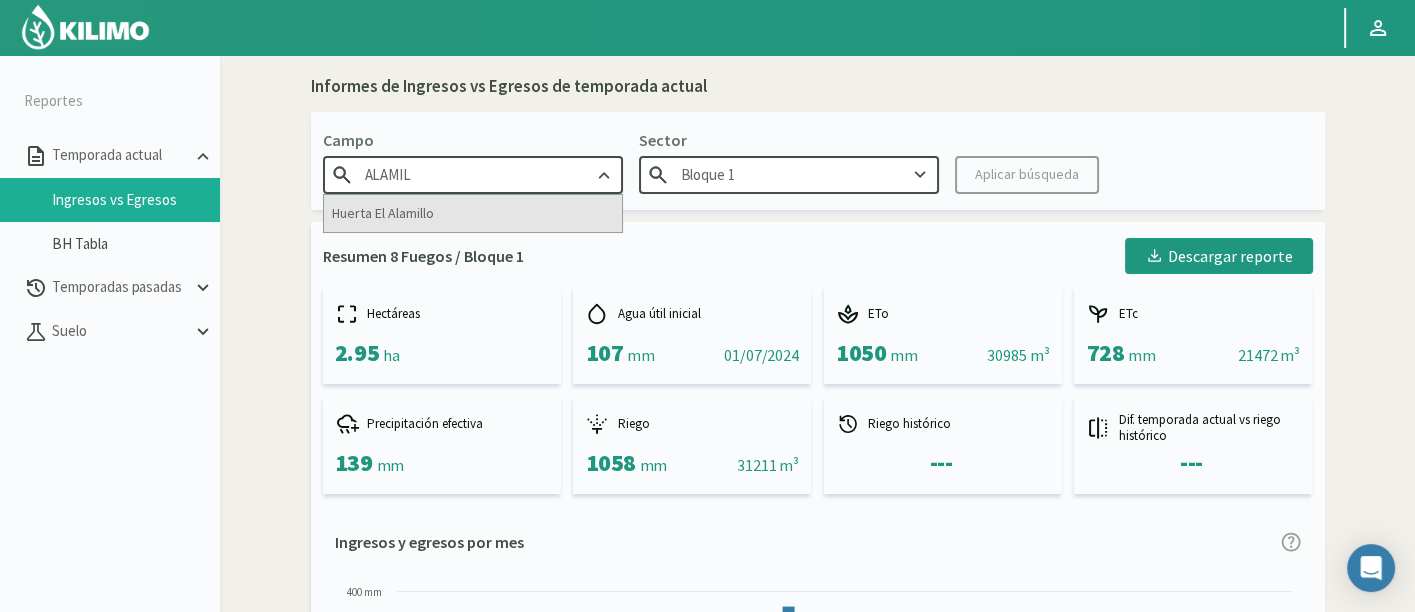 type on "ALAMIL" 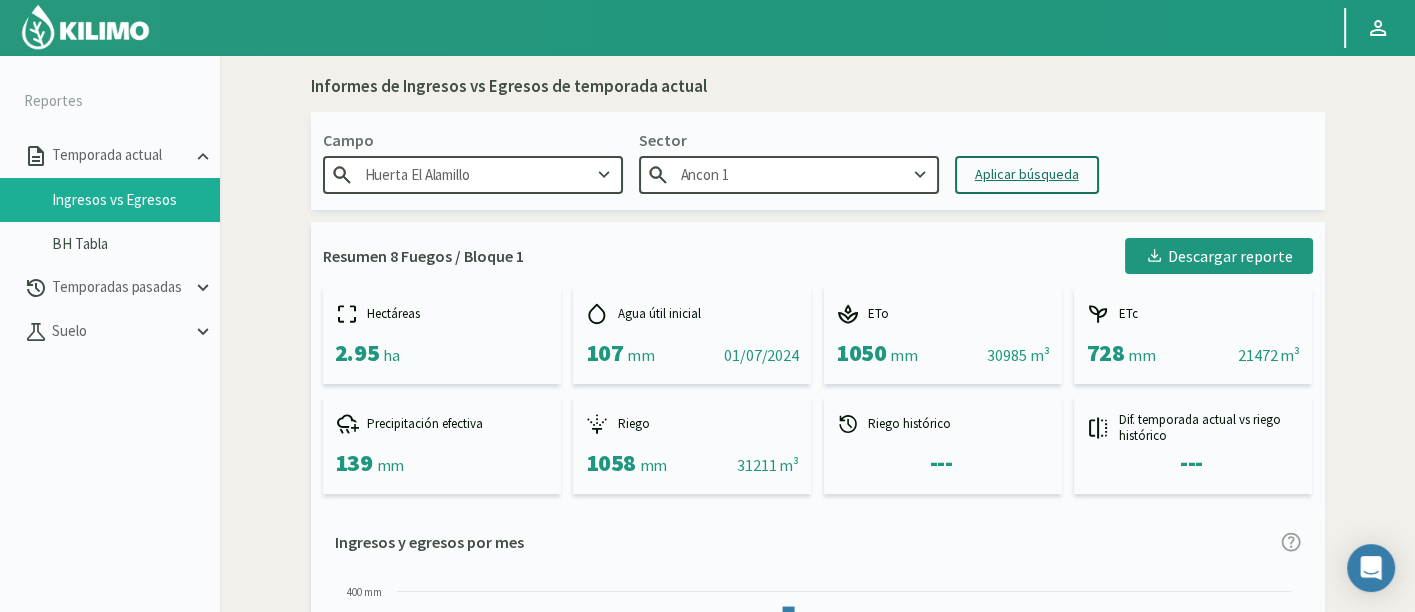 click on "Aplicar búsqueda" at bounding box center (1027, 174) 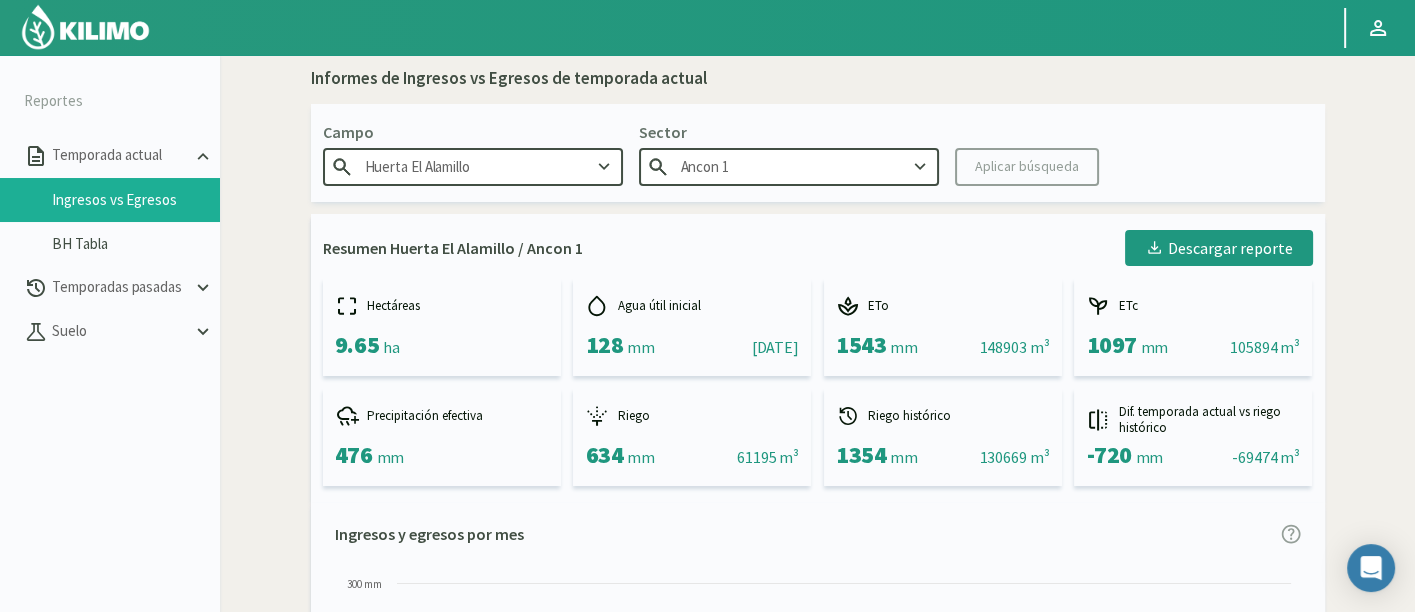 scroll, scrollTop: 0, scrollLeft: 0, axis: both 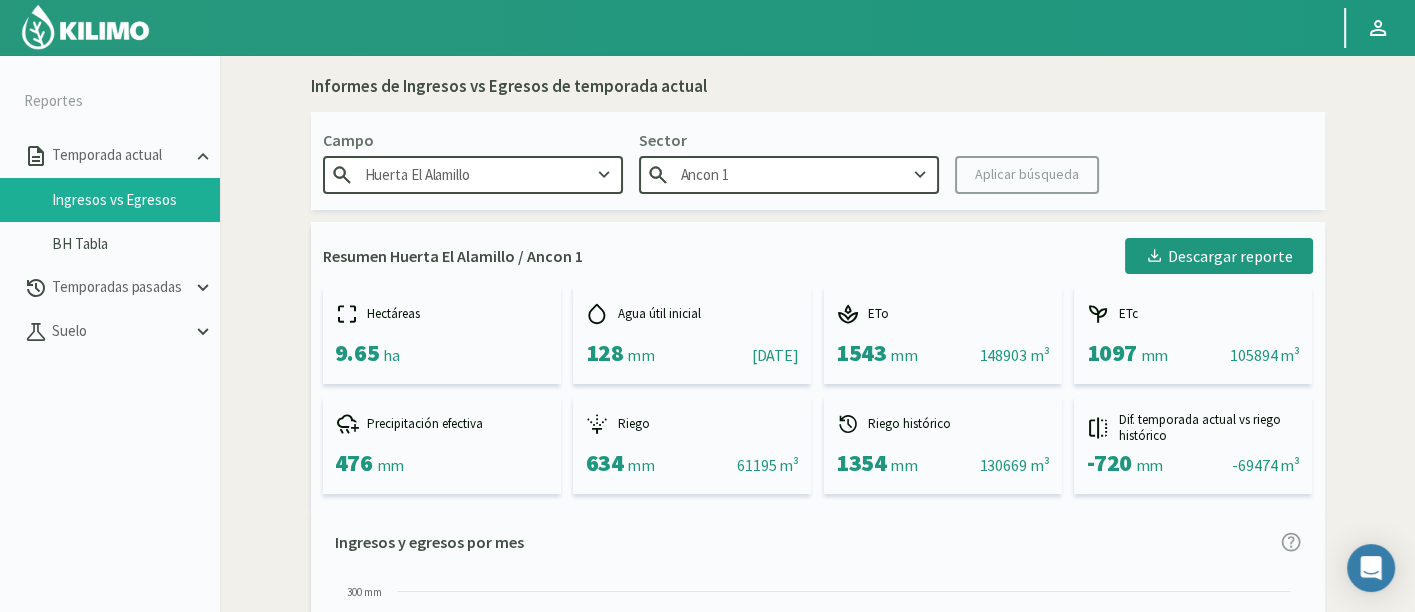 click on "Ancon 1" at bounding box center (473, 174) 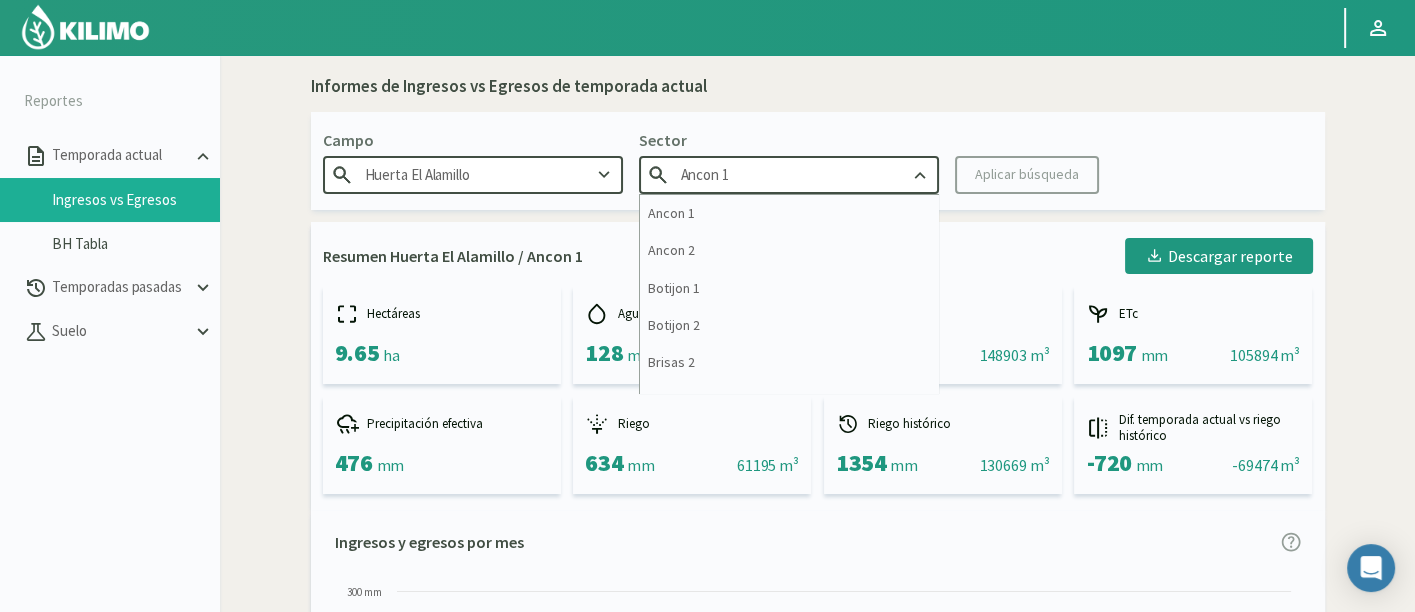 click on "Ancon 1" at bounding box center [473, 174] 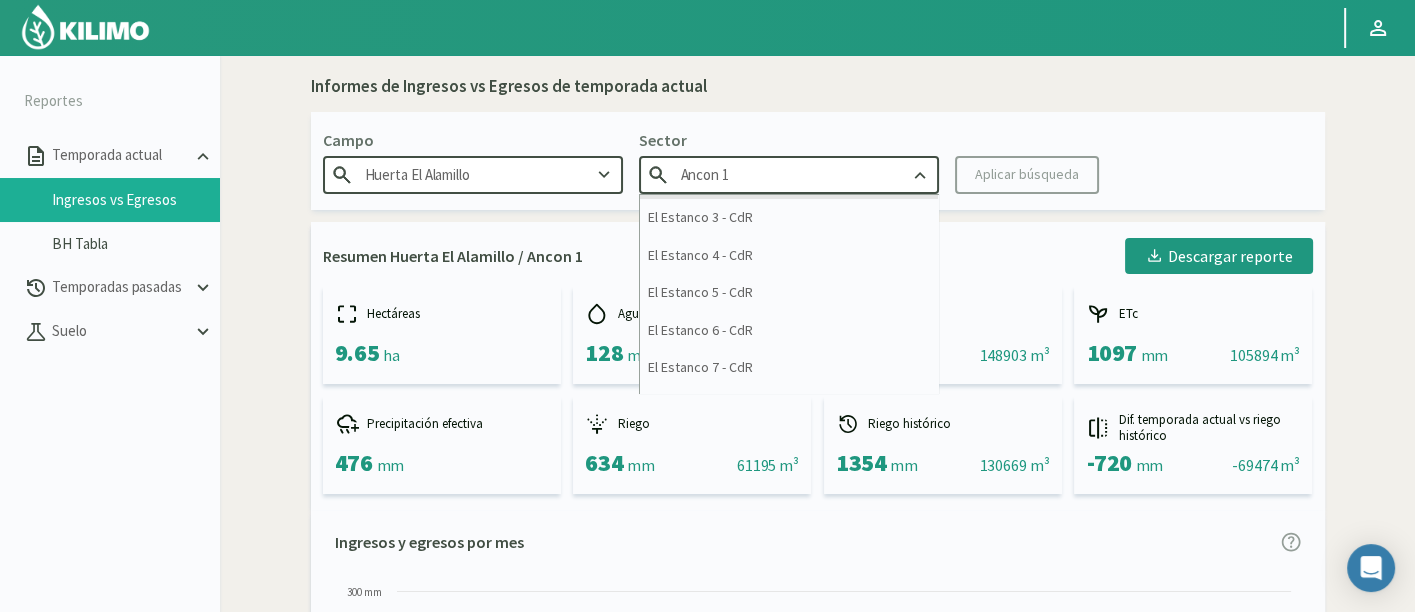 scroll, scrollTop: 333, scrollLeft: 0, axis: vertical 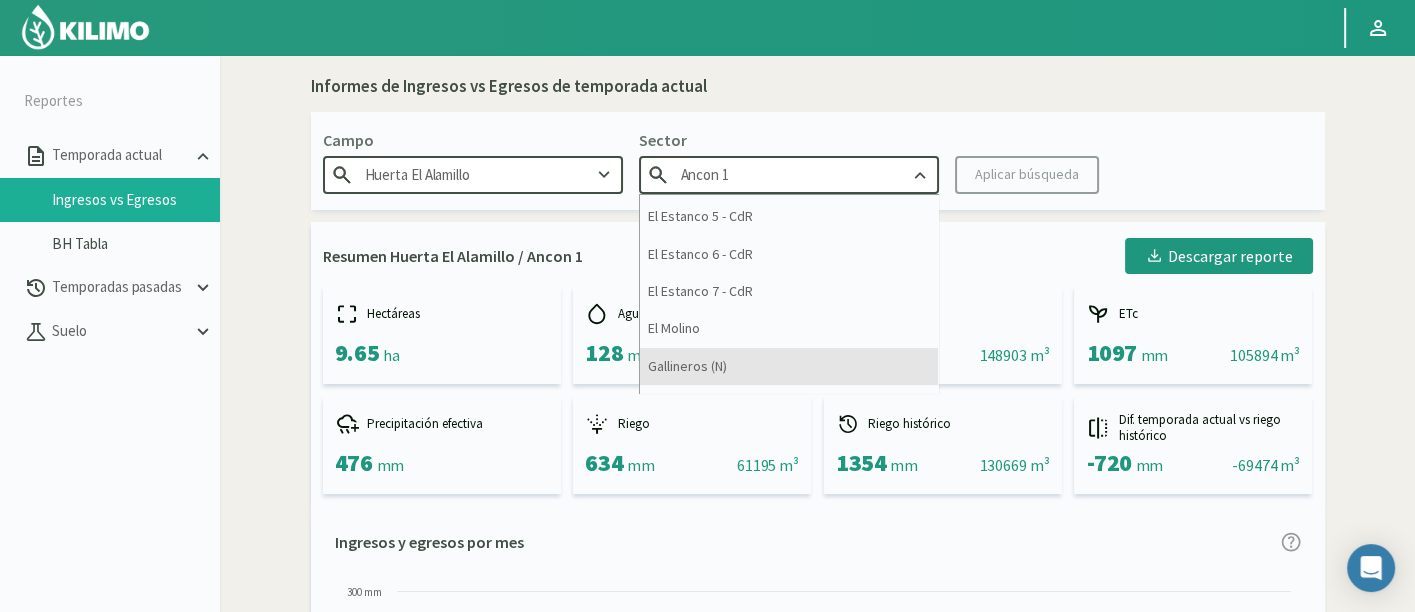 click on "Gallineros (N)" at bounding box center [789, 366] 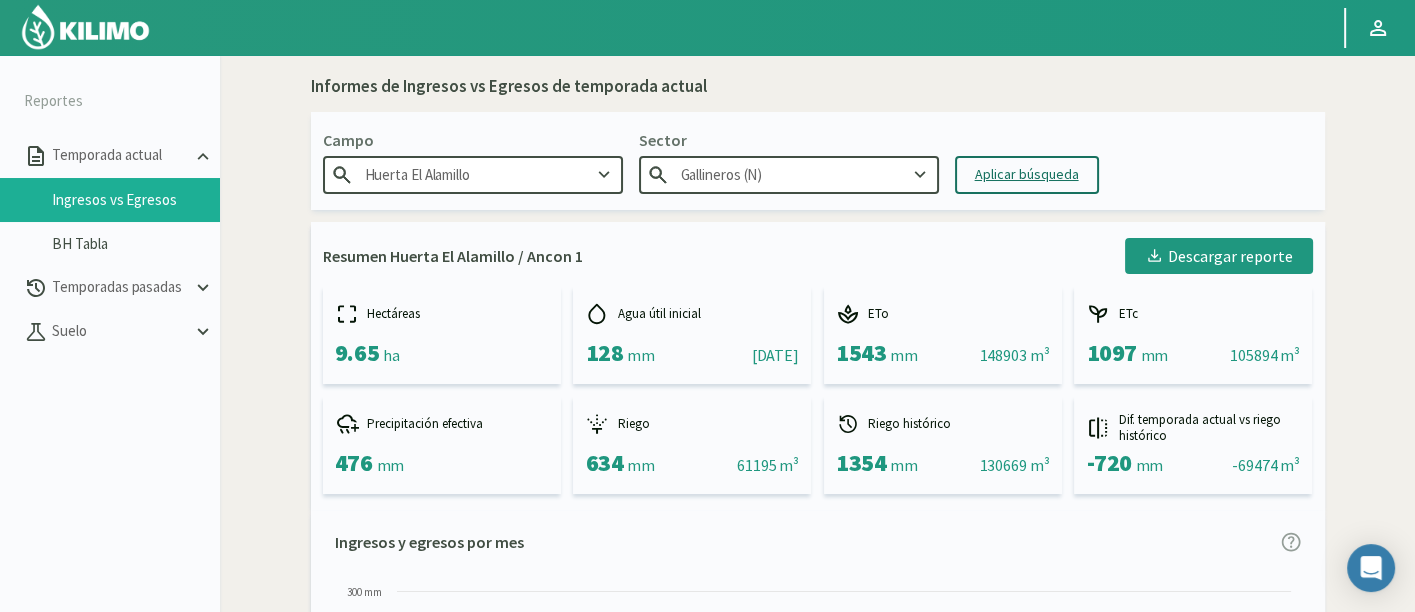 click on "Aplicar búsqueda" at bounding box center [1027, 174] 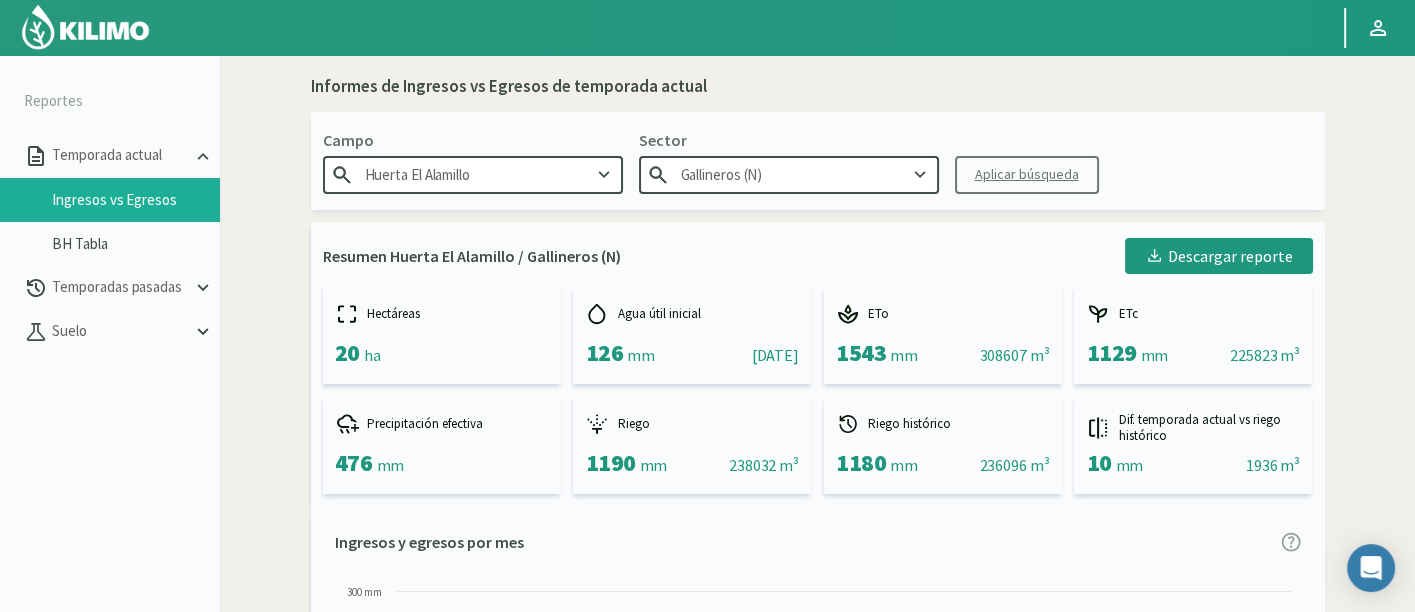 click on "Gallineros (N)" at bounding box center (789, 174) 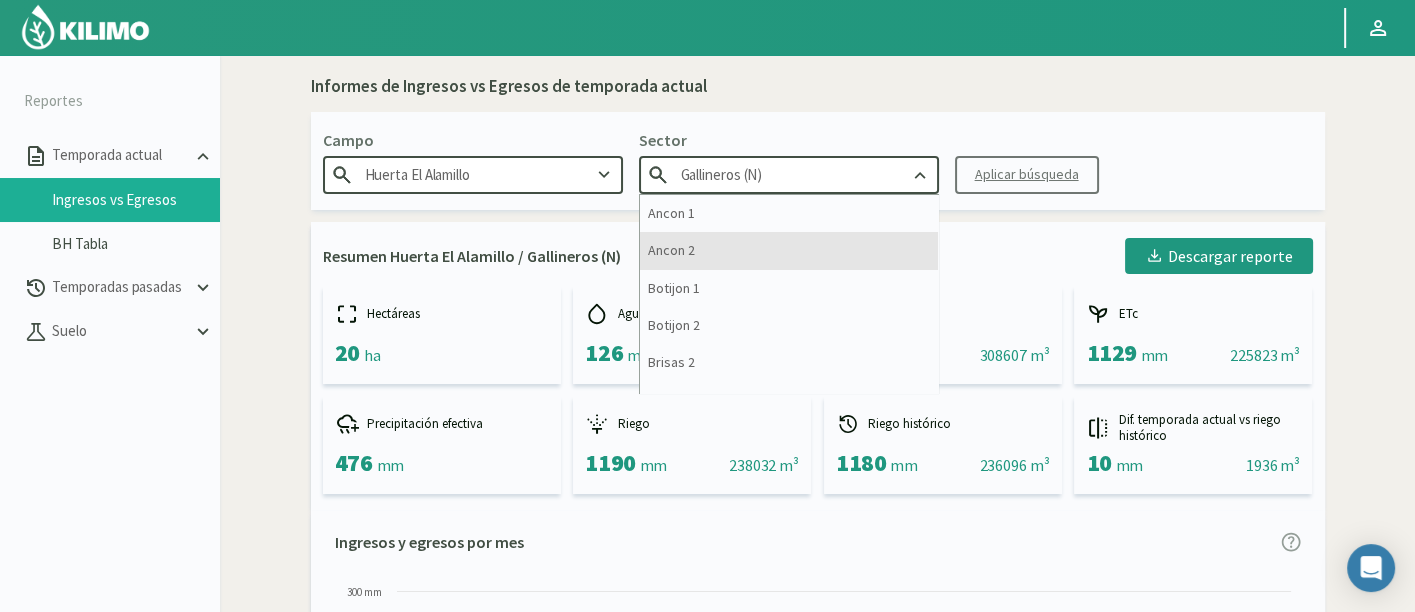 click on "Ancon 2" at bounding box center [789, 250] 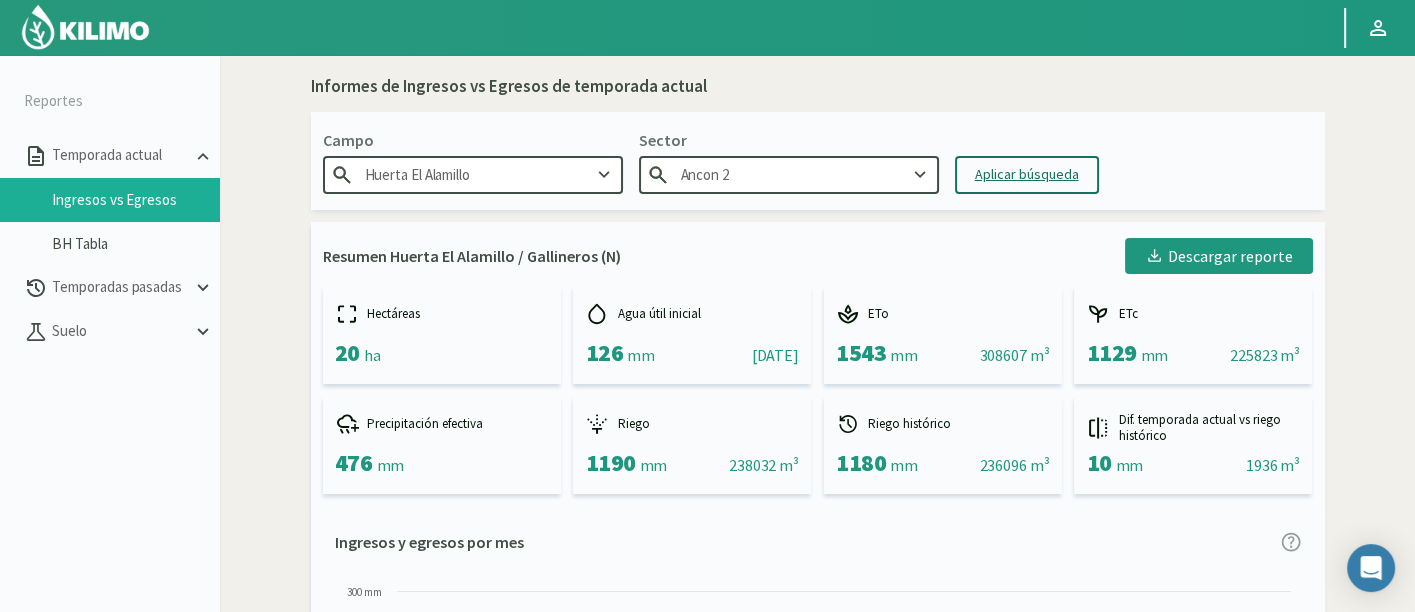click on "Aplicar búsqueda" at bounding box center [1027, 174] 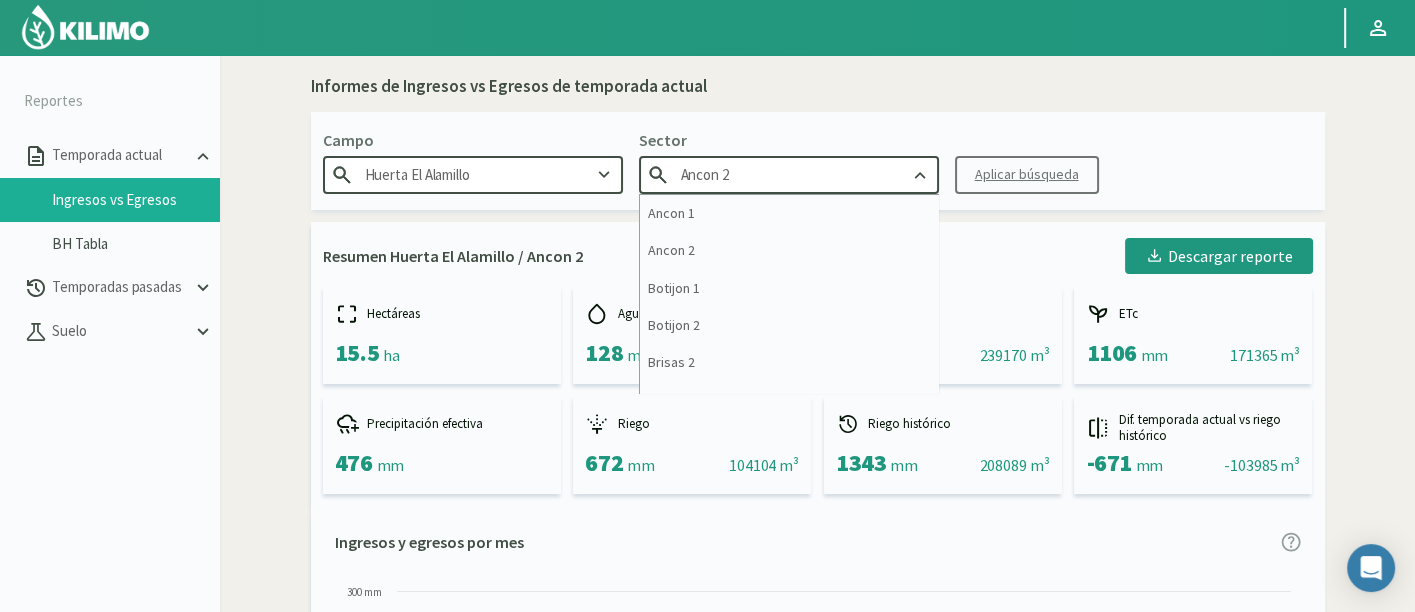 click on "Ancon 2" at bounding box center [789, 174] 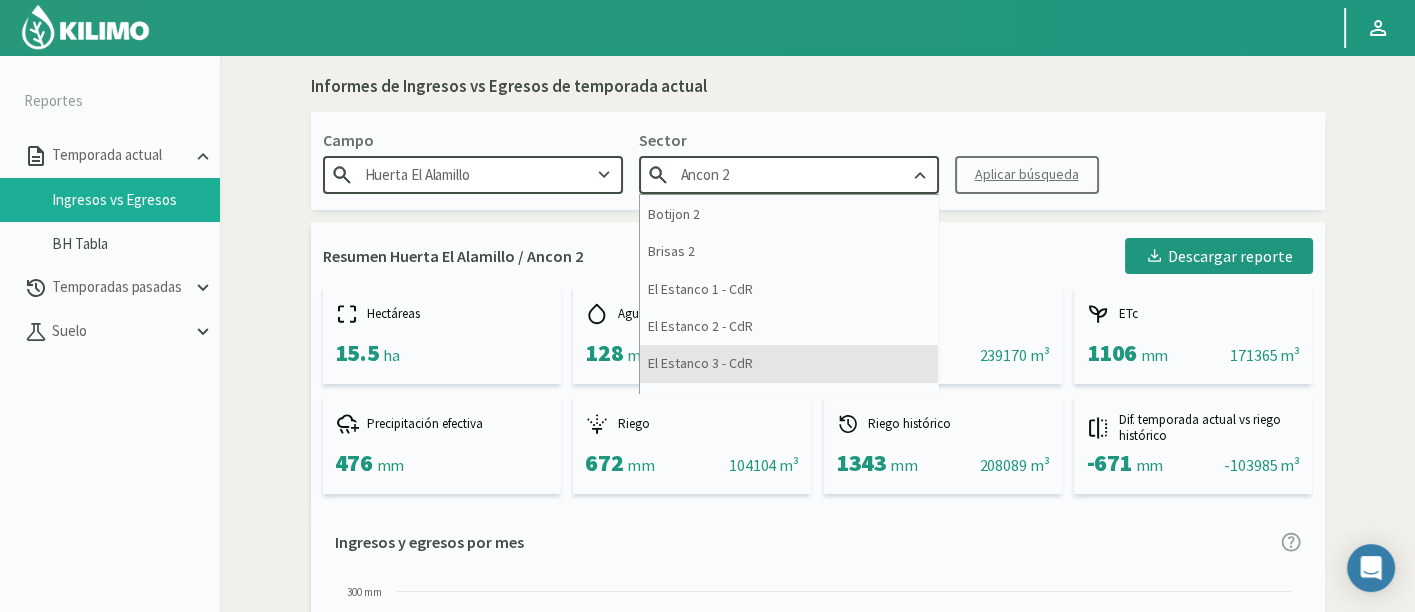 scroll, scrollTop: 362, scrollLeft: 0, axis: vertical 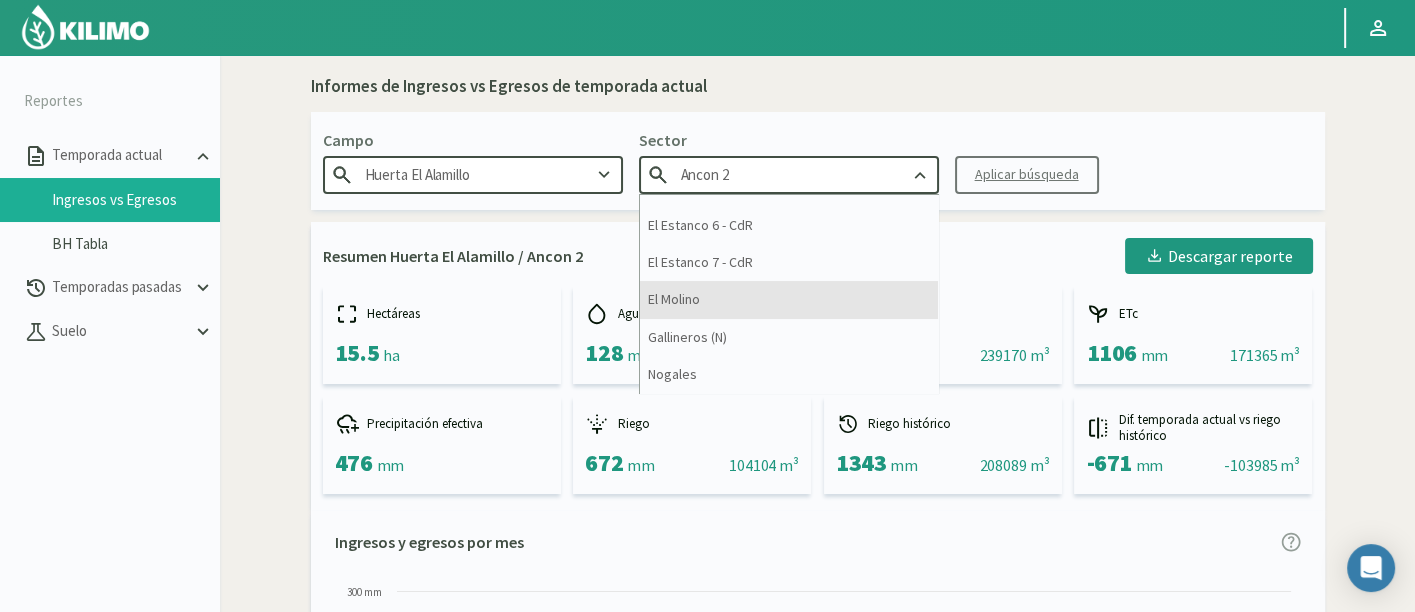 click on "El Molino" at bounding box center [789, 299] 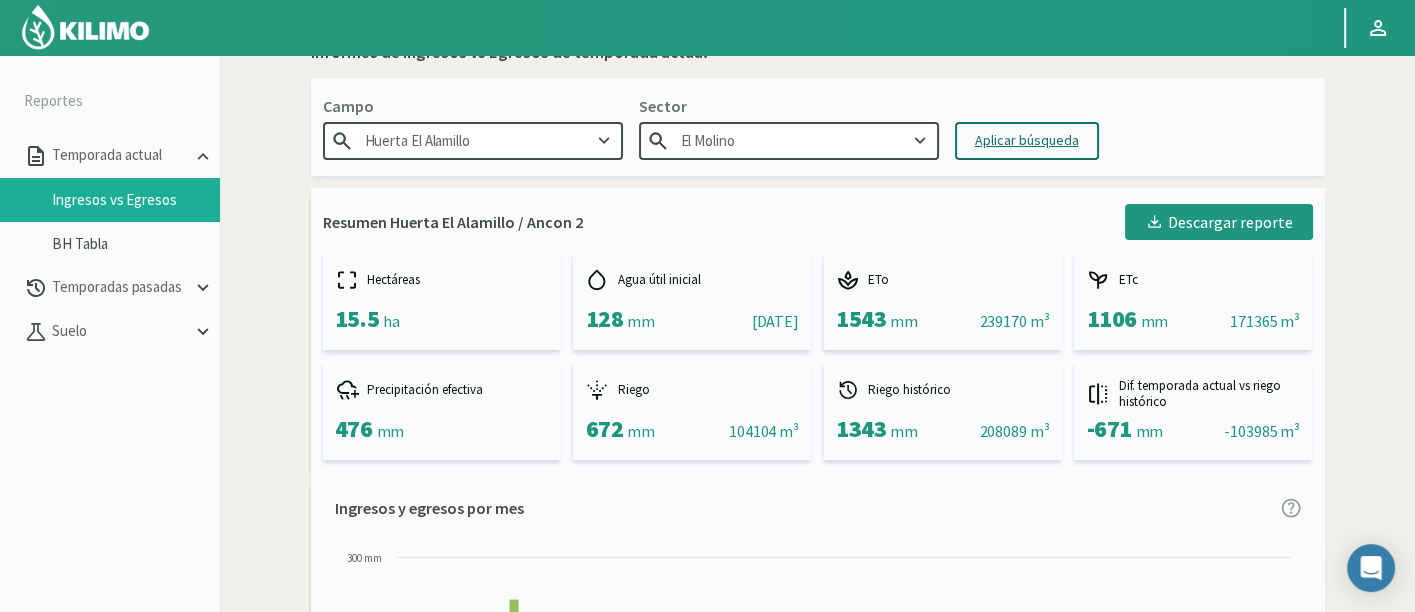 scroll, scrollTop: 0, scrollLeft: 0, axis: both 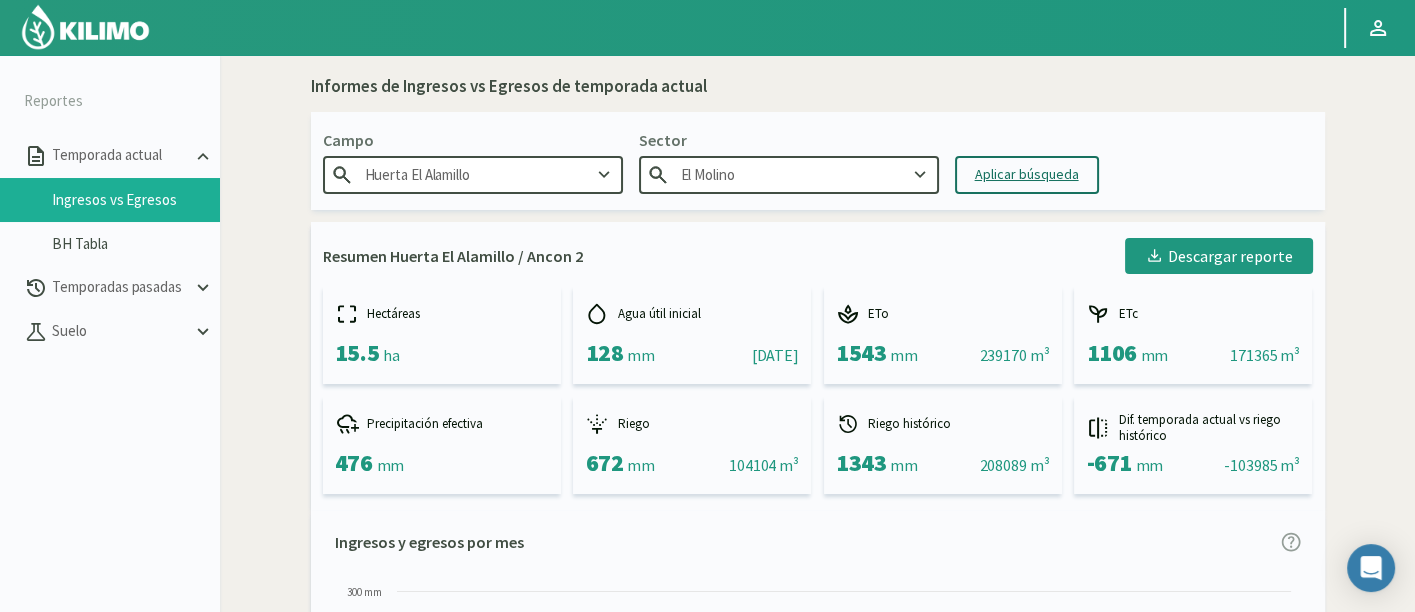 click on "Aplicar búsqueda" at bounding box center (1027, 174) 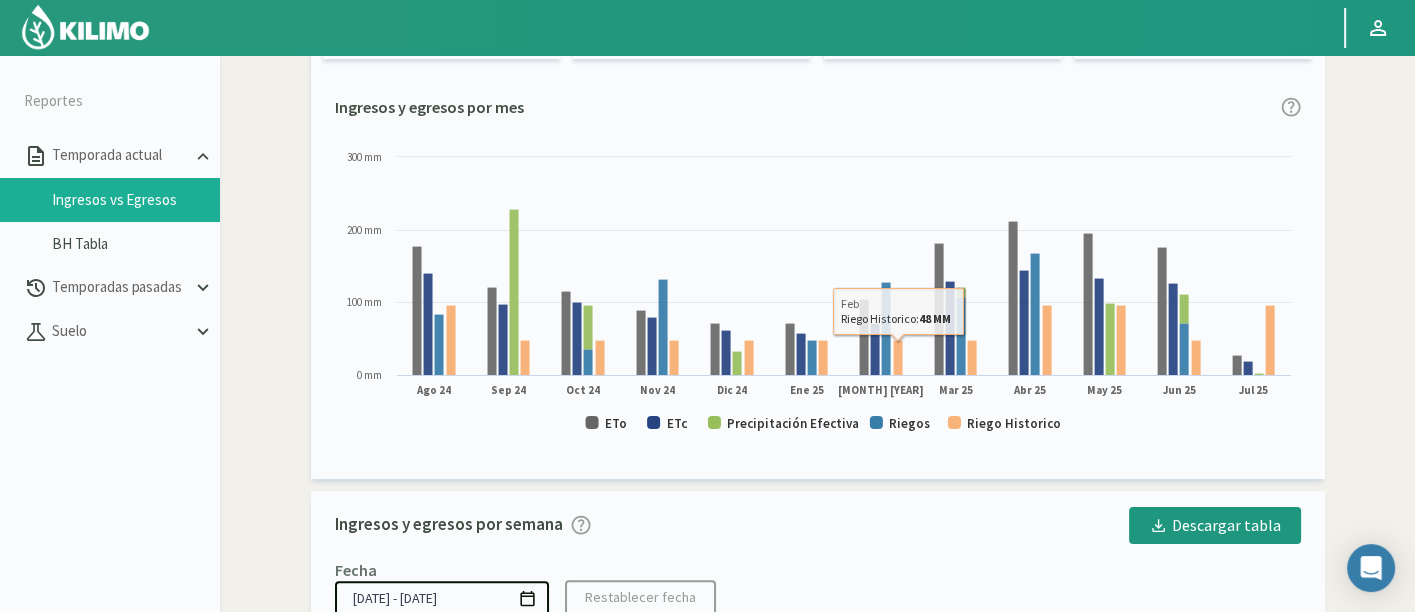 scroll, scrollTop: 444, scrollLeft: 0, axis: vertical 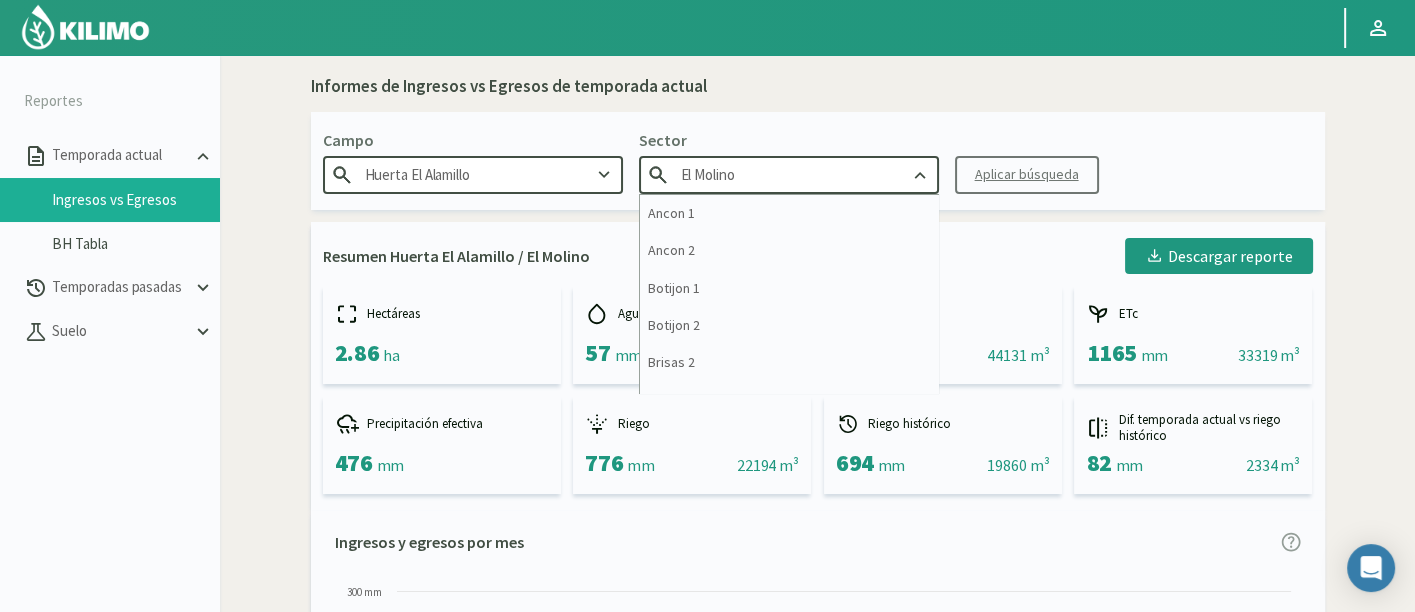 click on "El Molino" at bounding box center [789, 174] 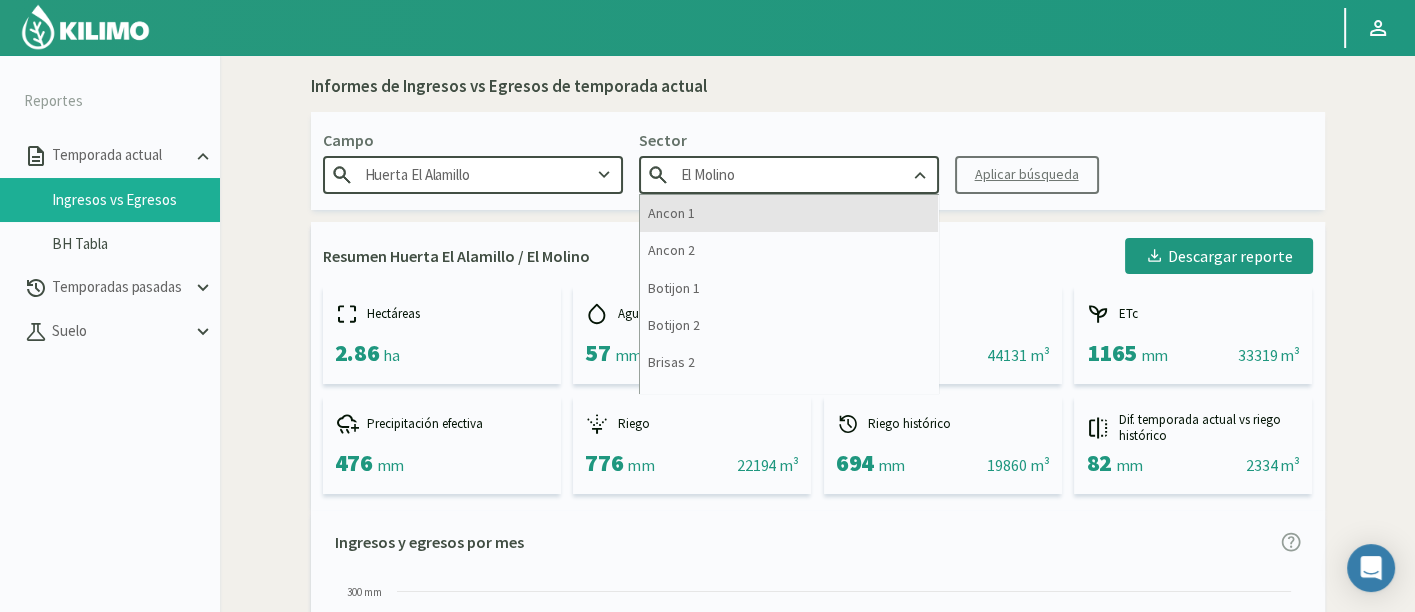 click on "Ancon 1" at bounding box center (789, 213) 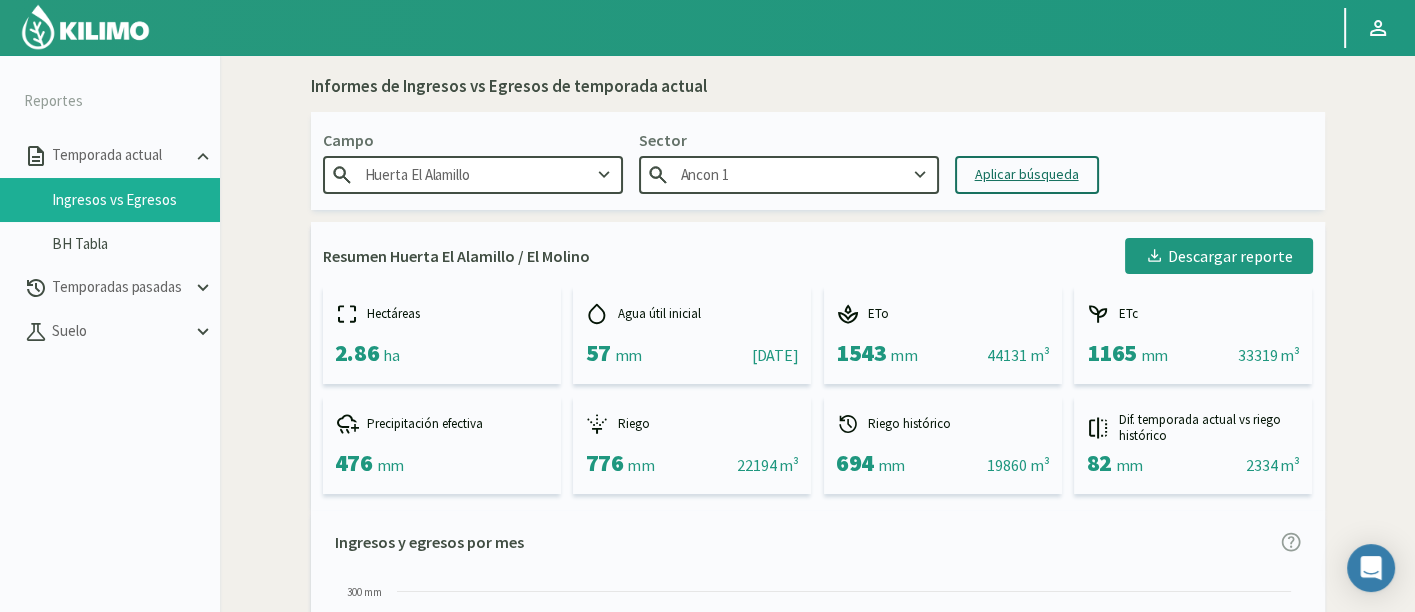 click on "Aplicar búsqueda" at bounding box center (1027, 174) 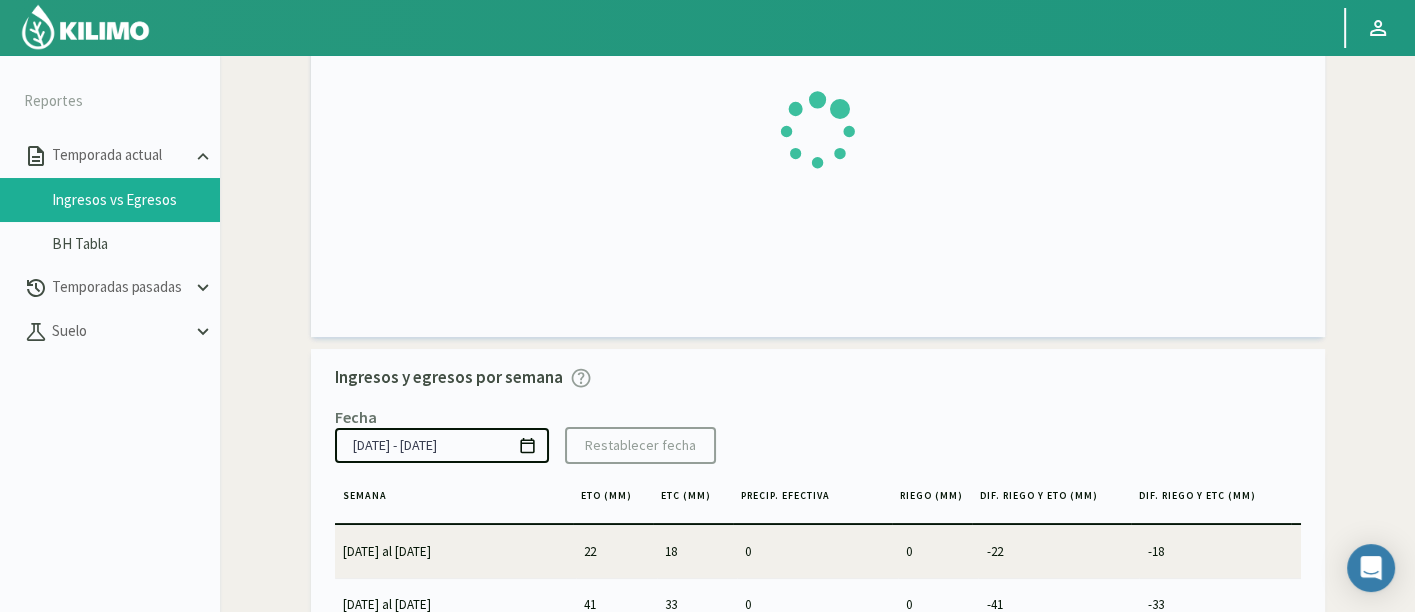 scroll, scrollTop: 794, scrollLeft: 0, axis: vertical 